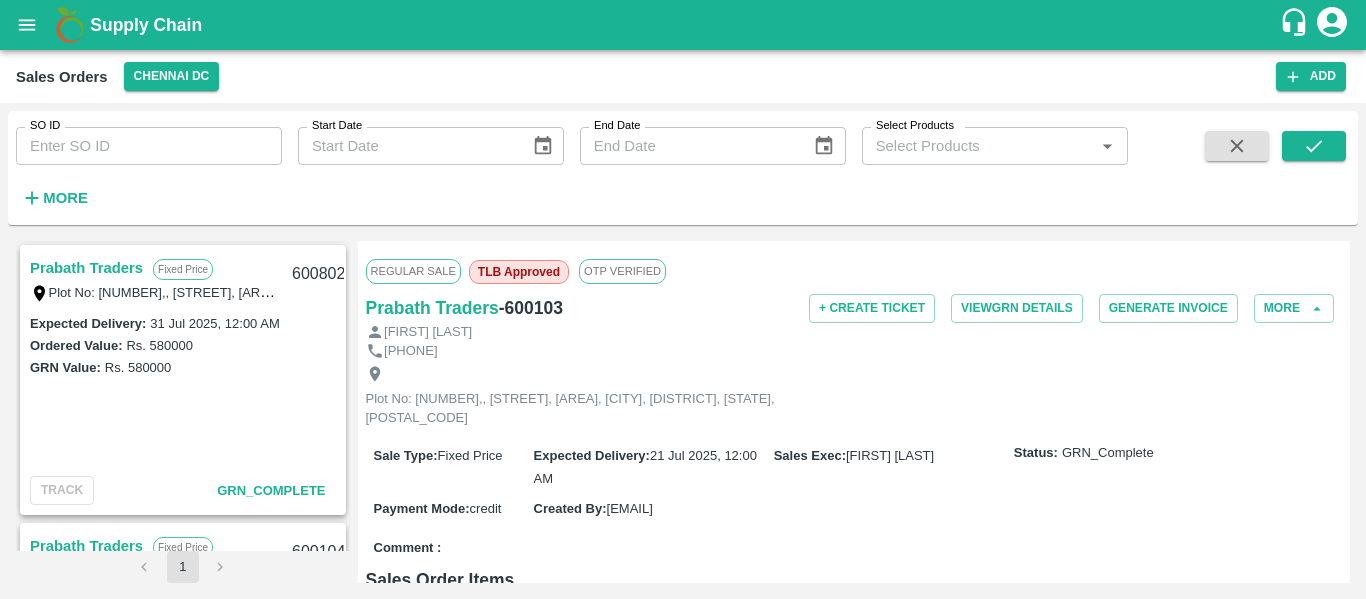 scroll, scrollTop: 0, scrollLeft: 0, axis: both 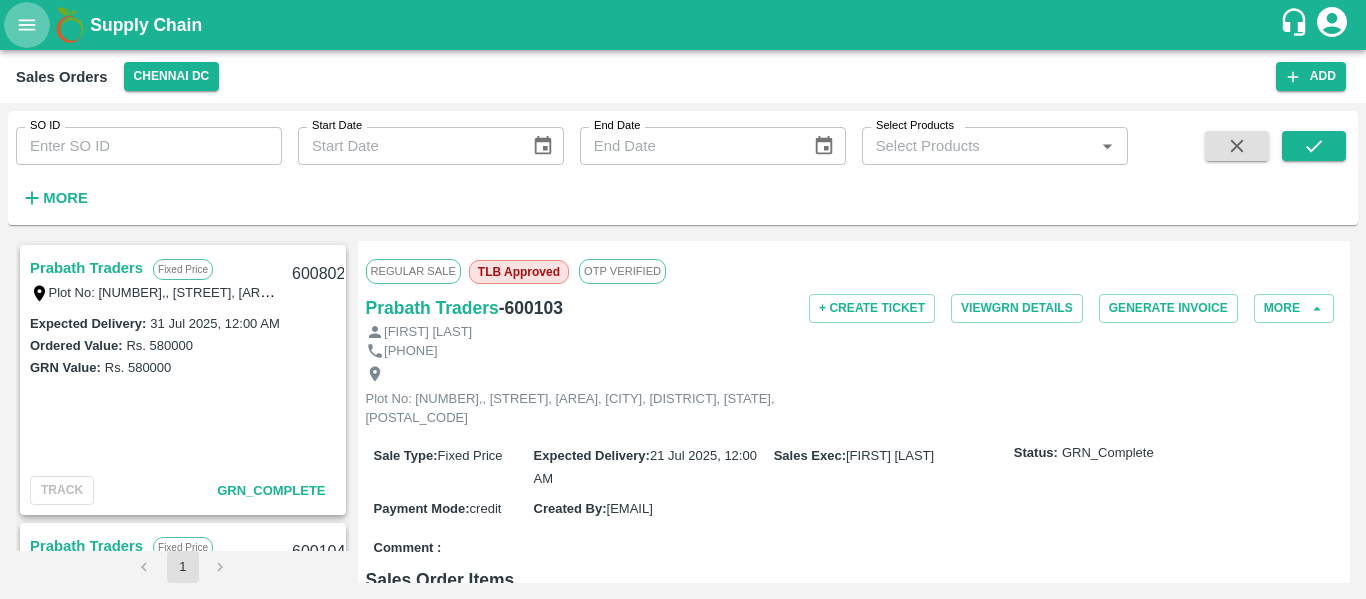 click at bounding box center [27, 25] 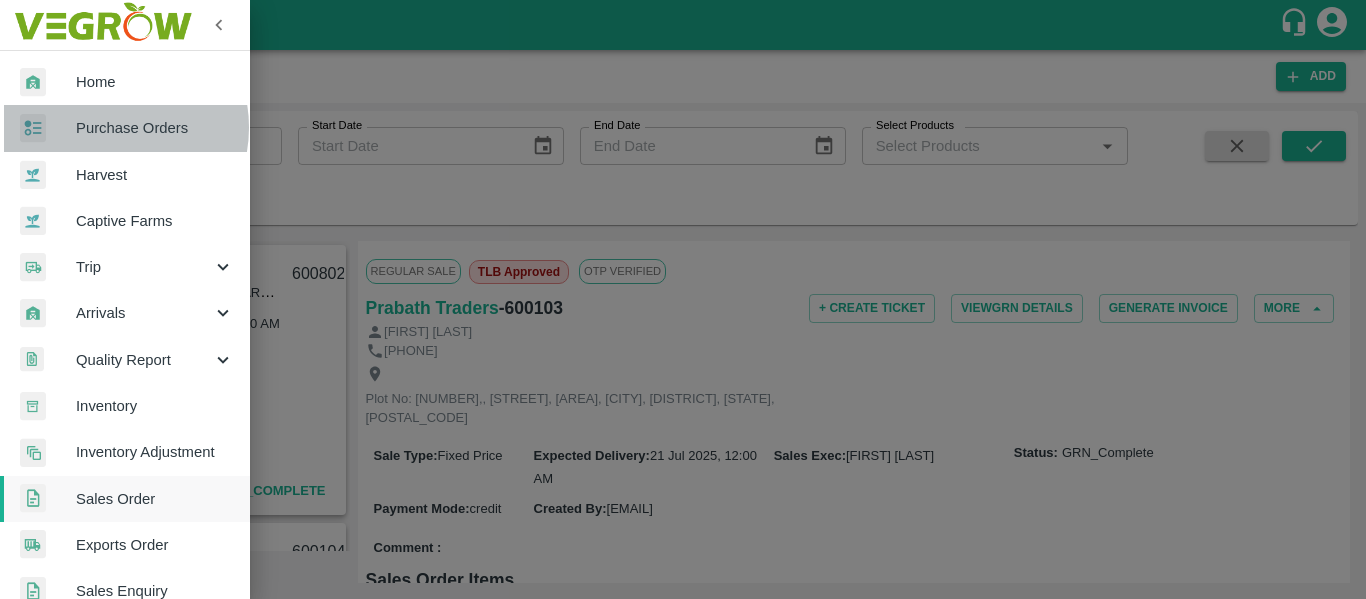 click on "Purchase Orders" at bounding box center (155, 128) 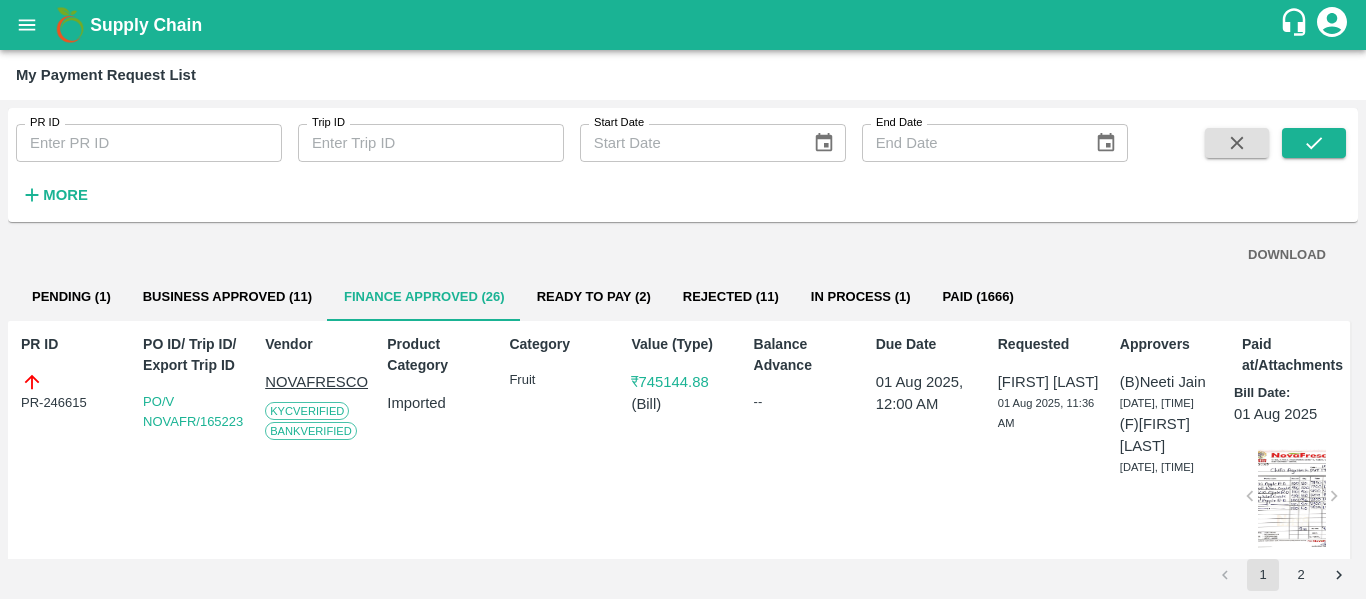 scroll, scrollTop: 0, scrollLeft: 0, axis: both 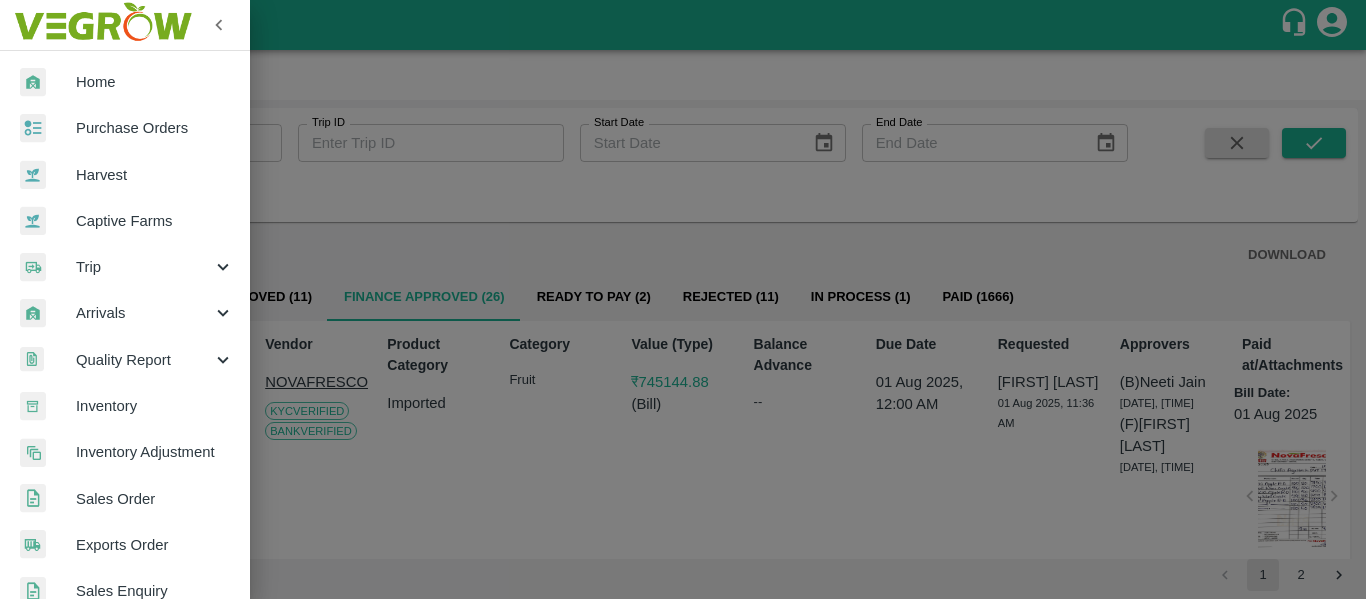 click on "Purchase Orders" at bounding box center (155, 128) 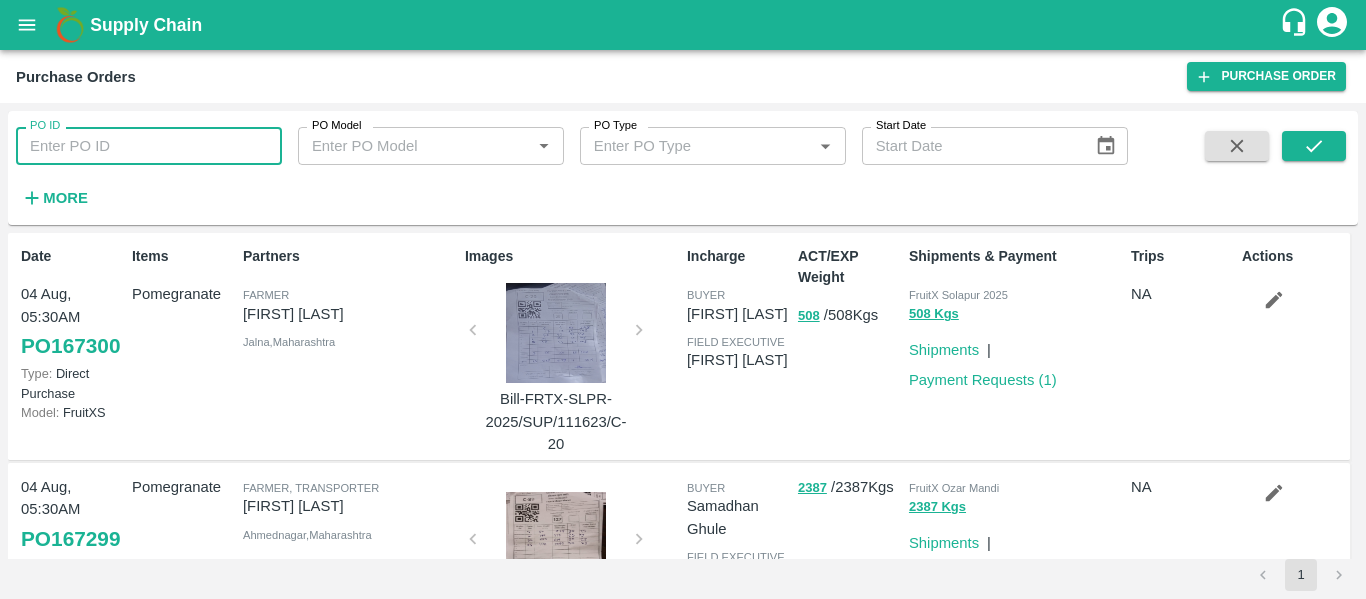 click on "PO ID" at bounding box center (149, 146) 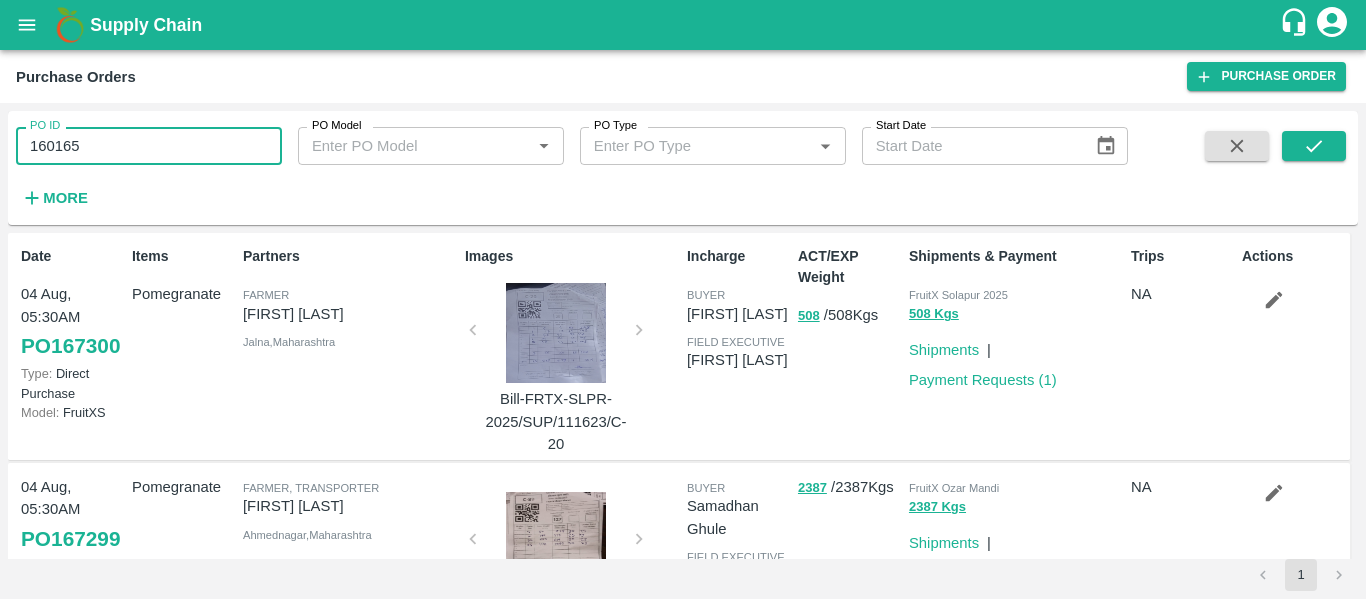 click on "160165" at bounding box center (149, 146) 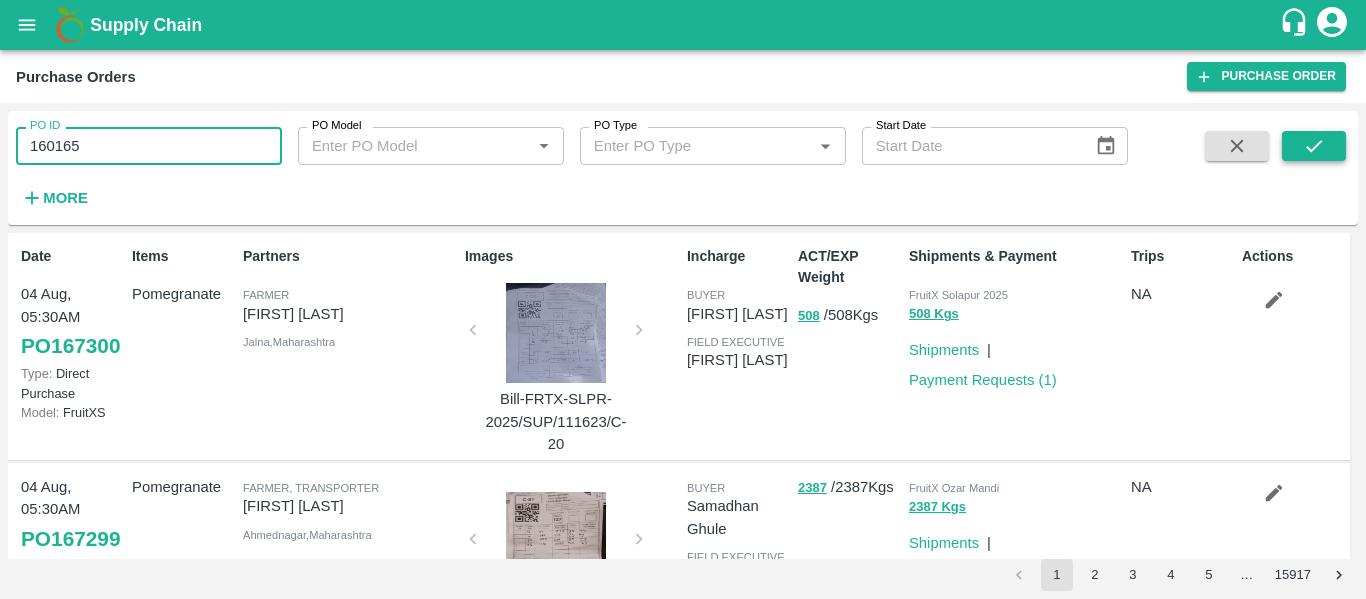 type on "160165" 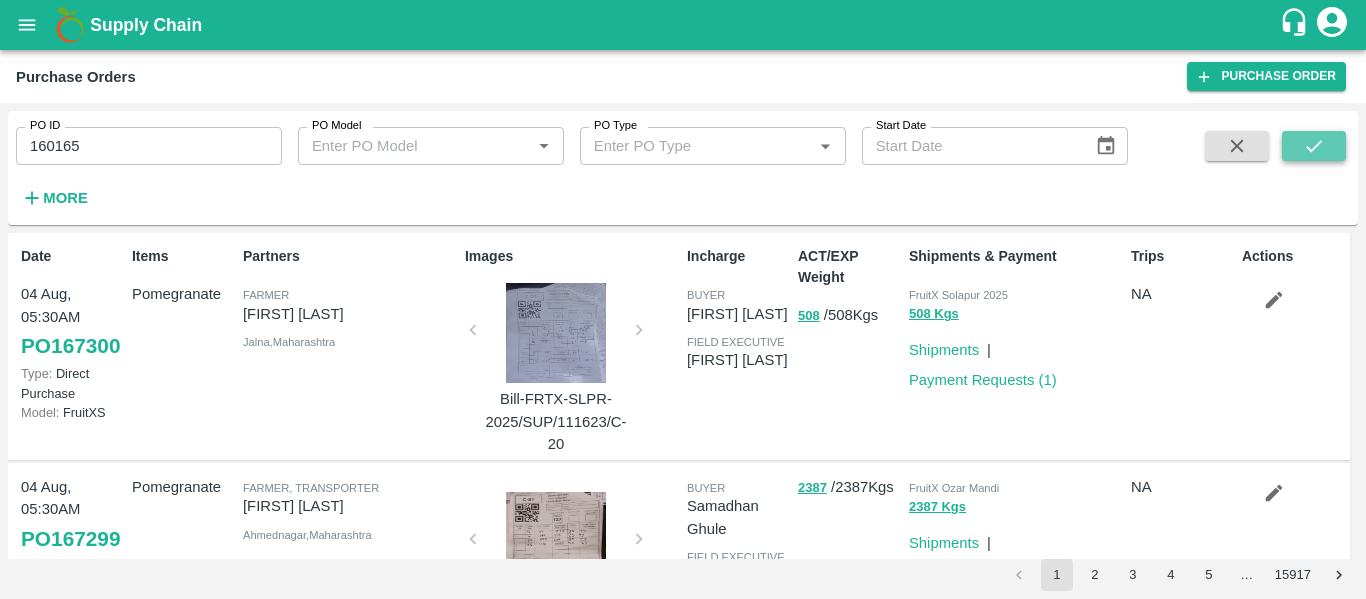 click 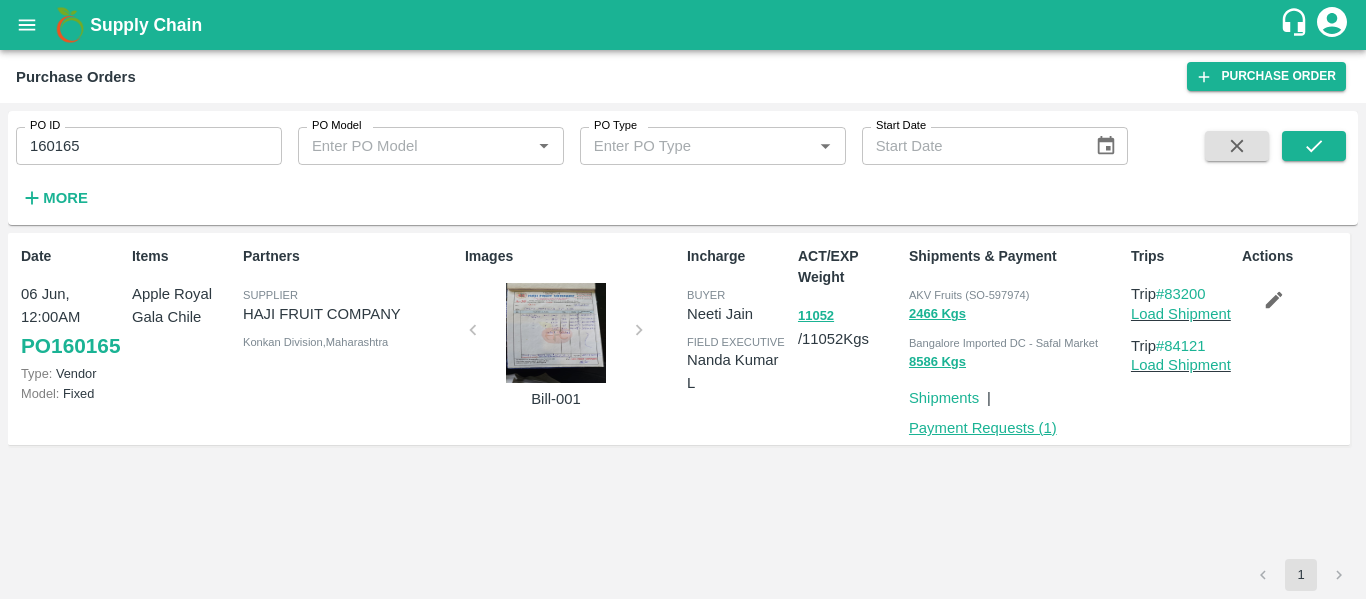click on "Payment Requests ( 1 )" at bounding box center [983, 428] 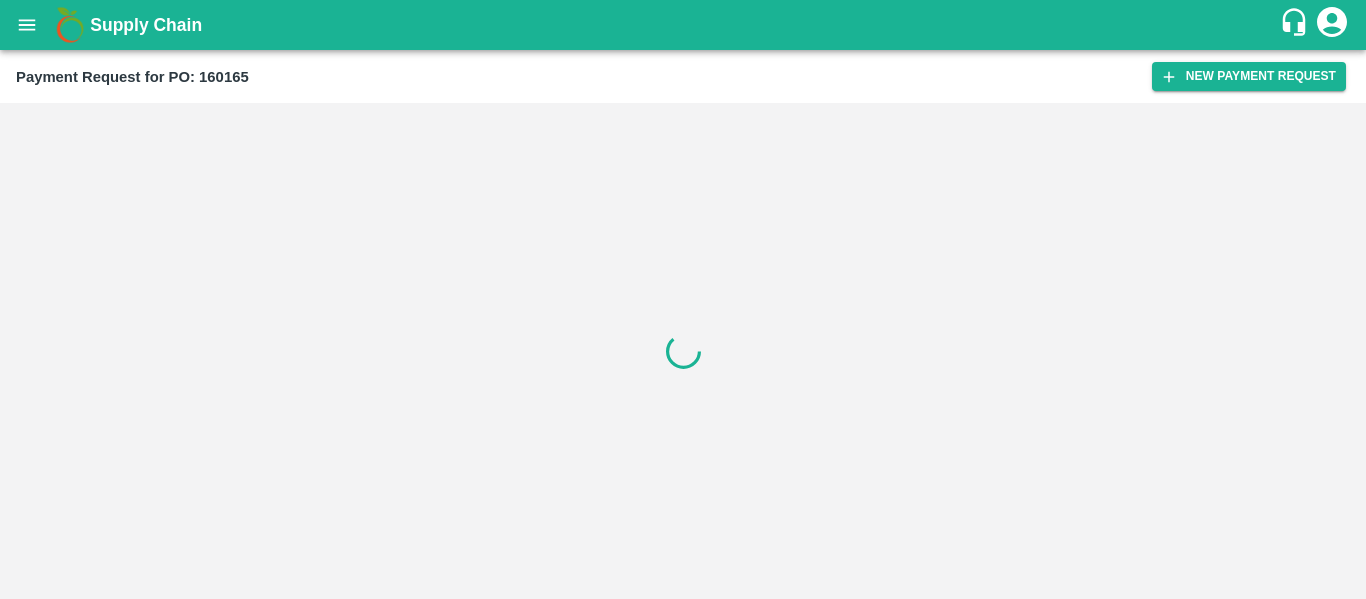 scroll, scrollTop: 0, scrollLeft: 0, axis: both 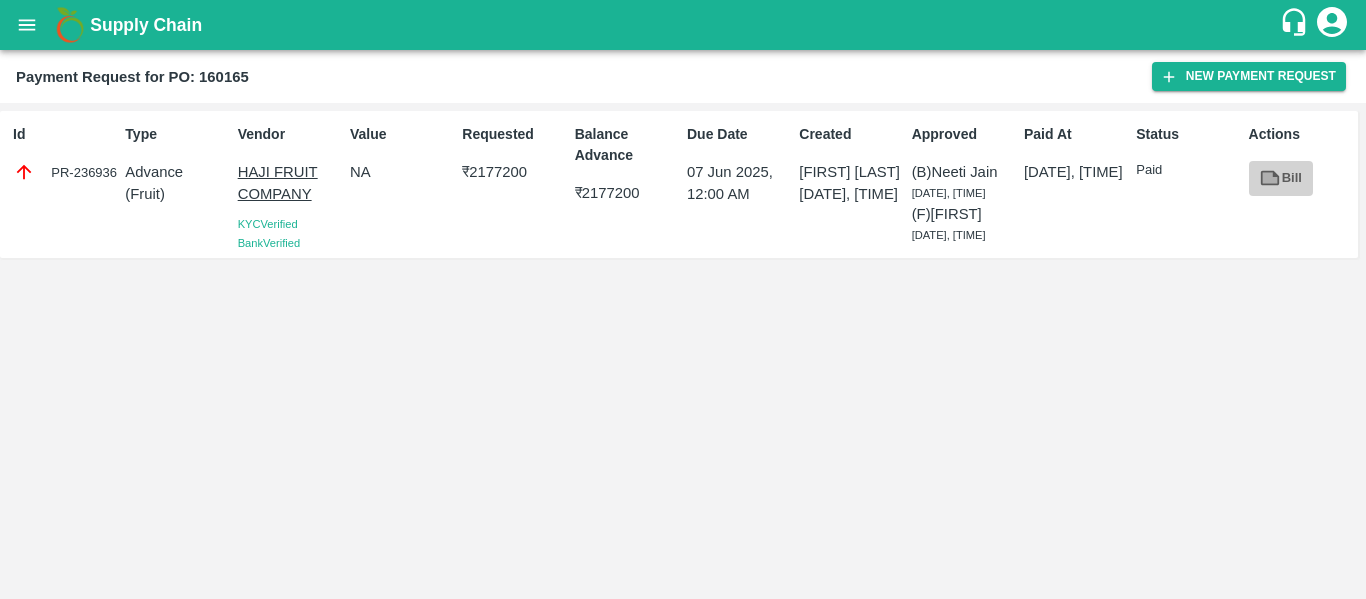 click on "Bill" at bounding box center [1281, 178] 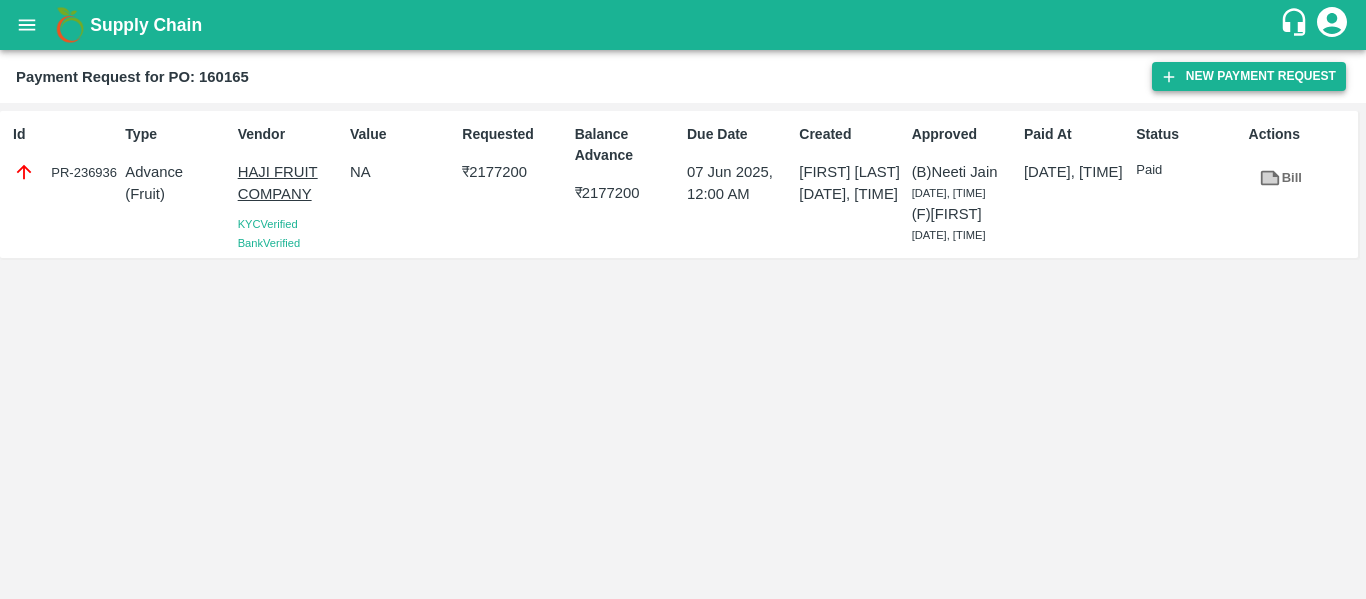 click on "New Payment Request" at bounding box center (1249, 76) 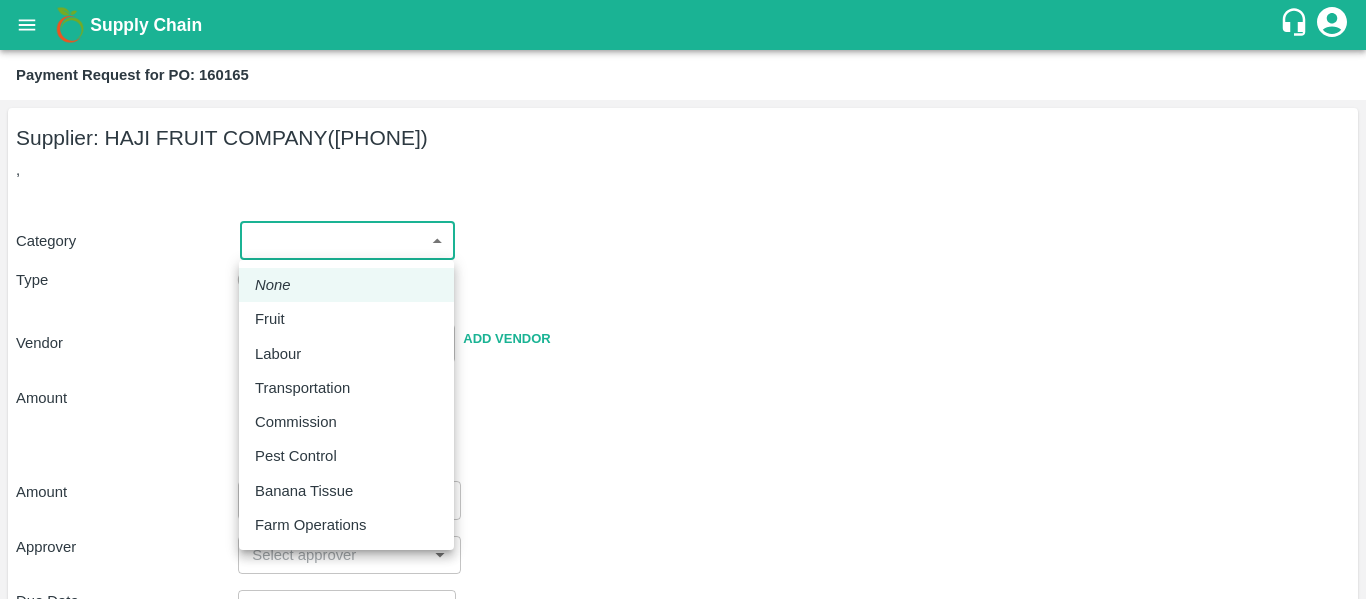 click on "Supply Chain Payment Request for PO: 160165 Supplier: HAJI FRUIT COMPANY ([PHONE]) , Category ​ ​ Type Advance Bill Vendor ​ Add Vendor Amount Total value Per Kg ​ Amount ​ Approver ​ Due Date ​  Priority  Low  High Comment x ​ Attach bill Cancel Save Mumbai Imported DC Bangalore Imported DC - Safal Market Delhi Imported DC MDC Bhubaneswar Bangalore DC MDC Cochin Modern Trade Bangalore DC Ahmedabad virtual imported DC Chennai DC Hyderabad DC B2R Bangalore  FruitX Delhi Direct Customer [FIRST] [LAST] Logout None Fruit Labour Transportation Commission Pest Control Banana Tissue Farm Operations" at bounding box center (683, 299) 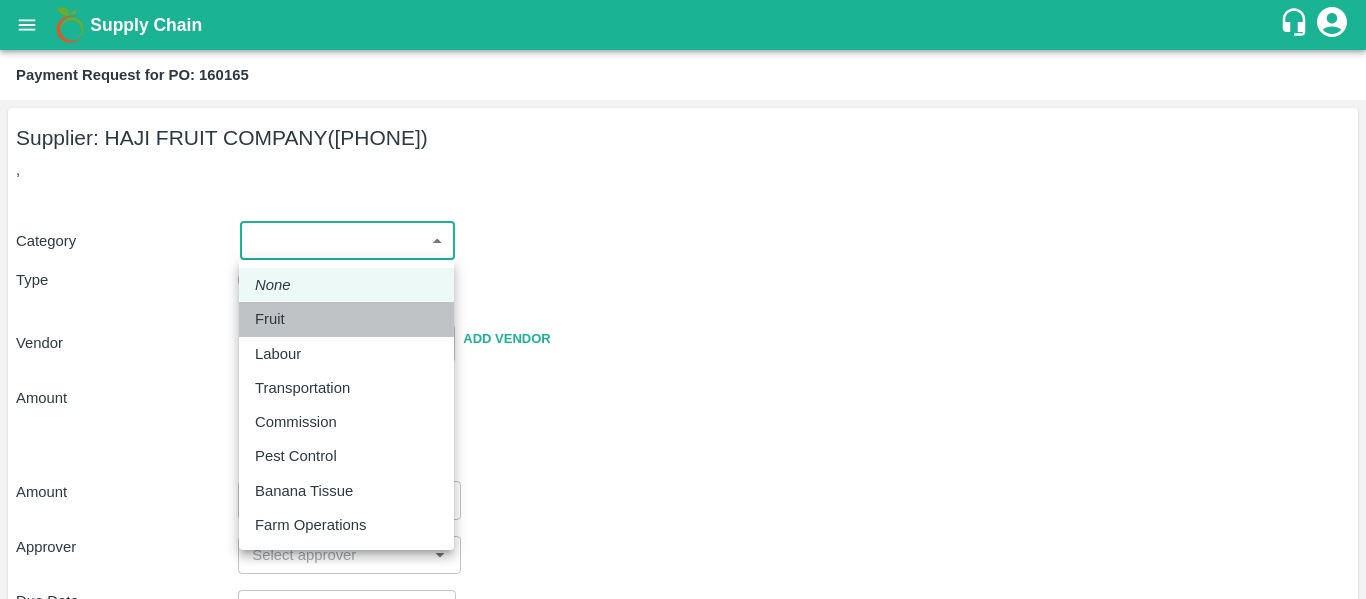 click on "Fruit" at bounding box center [346, 319] 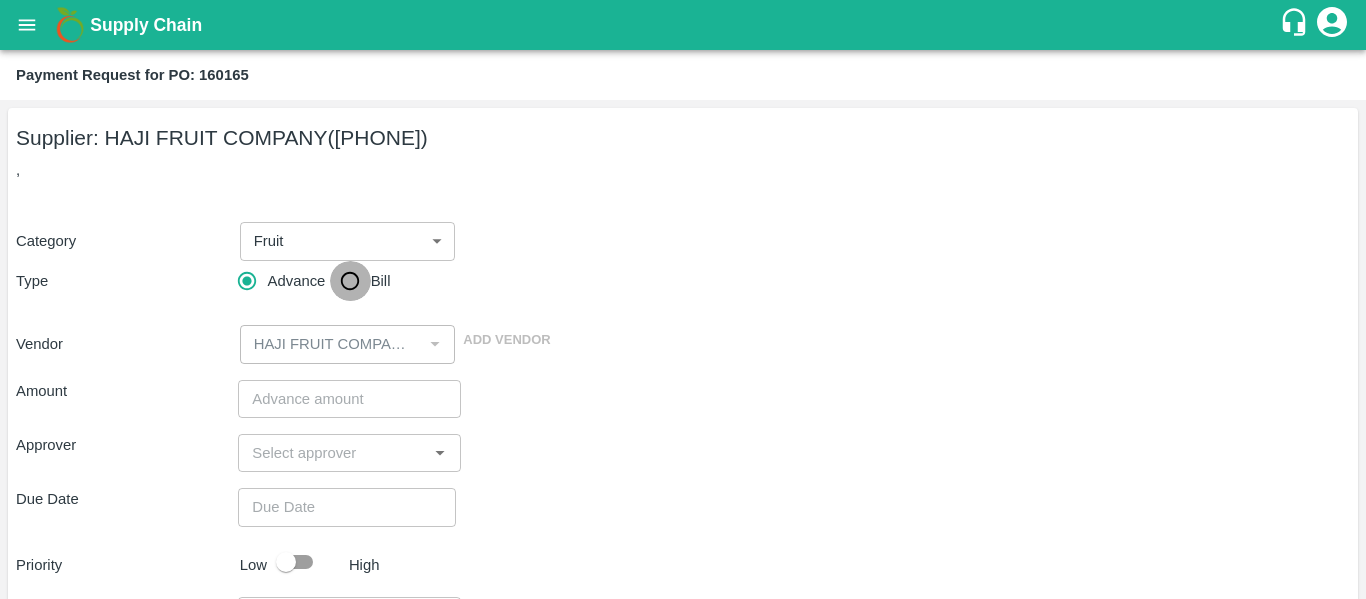 click on "Bill" at bounding box center (350, 281) 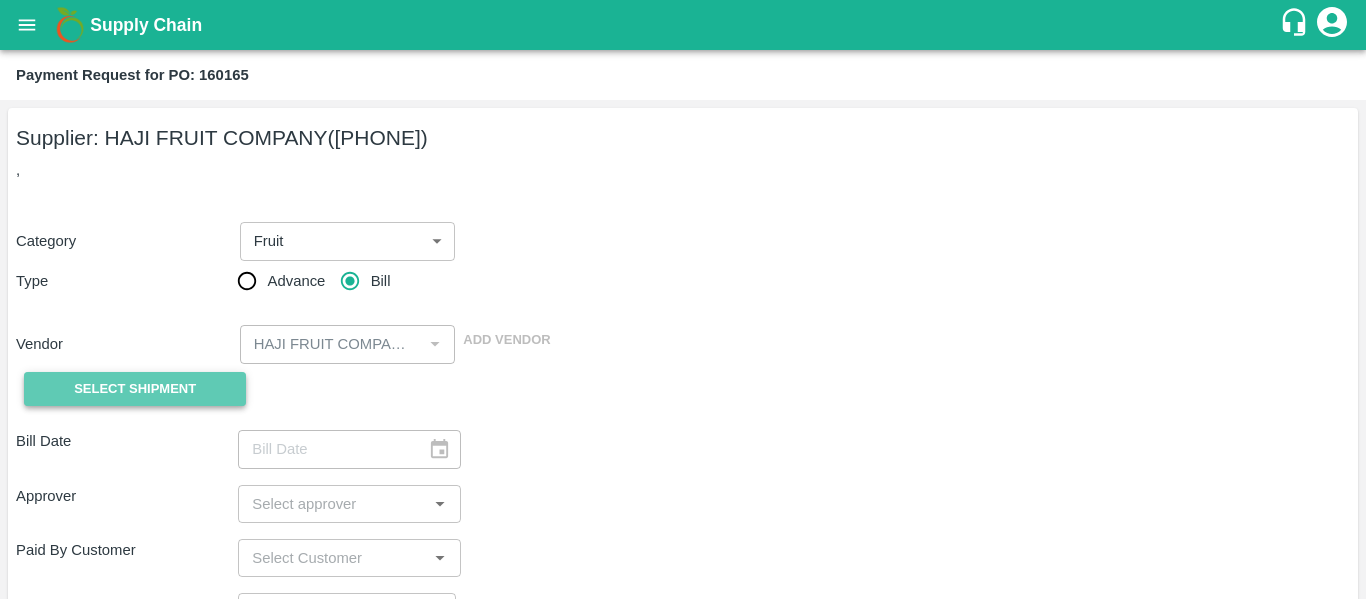 click on "Select Shipment" at bounding box center (135, 389) 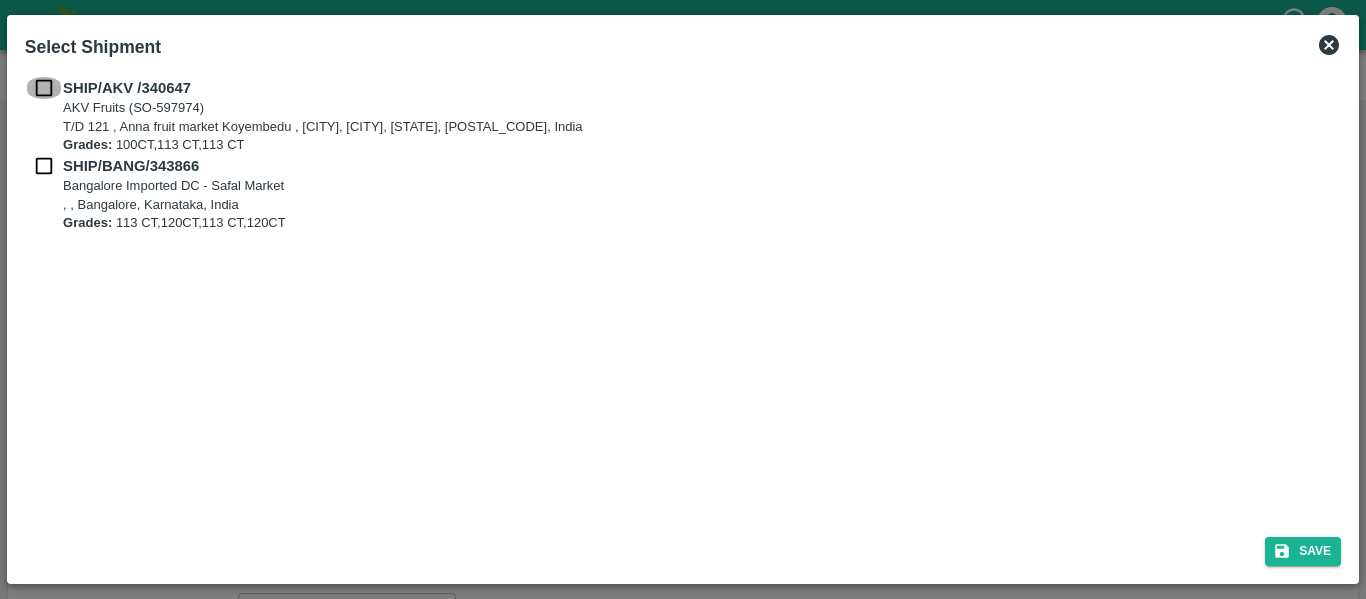 click at bounding box center (44, 88) 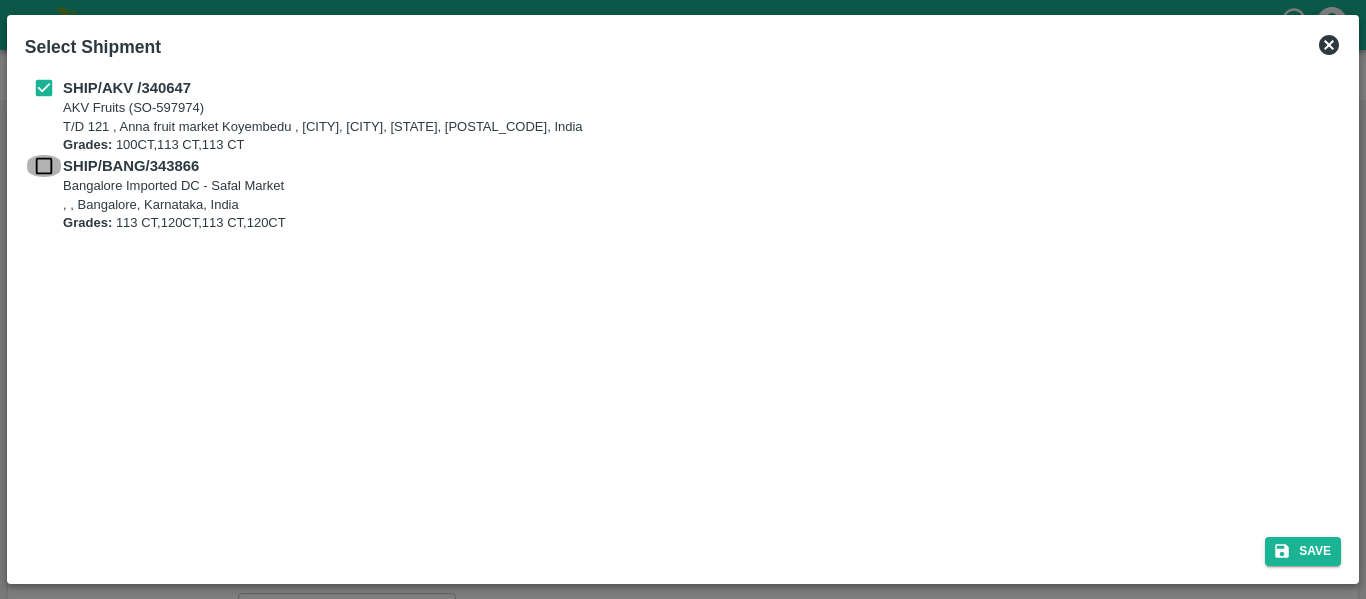 click at bounding box center (44, 166) 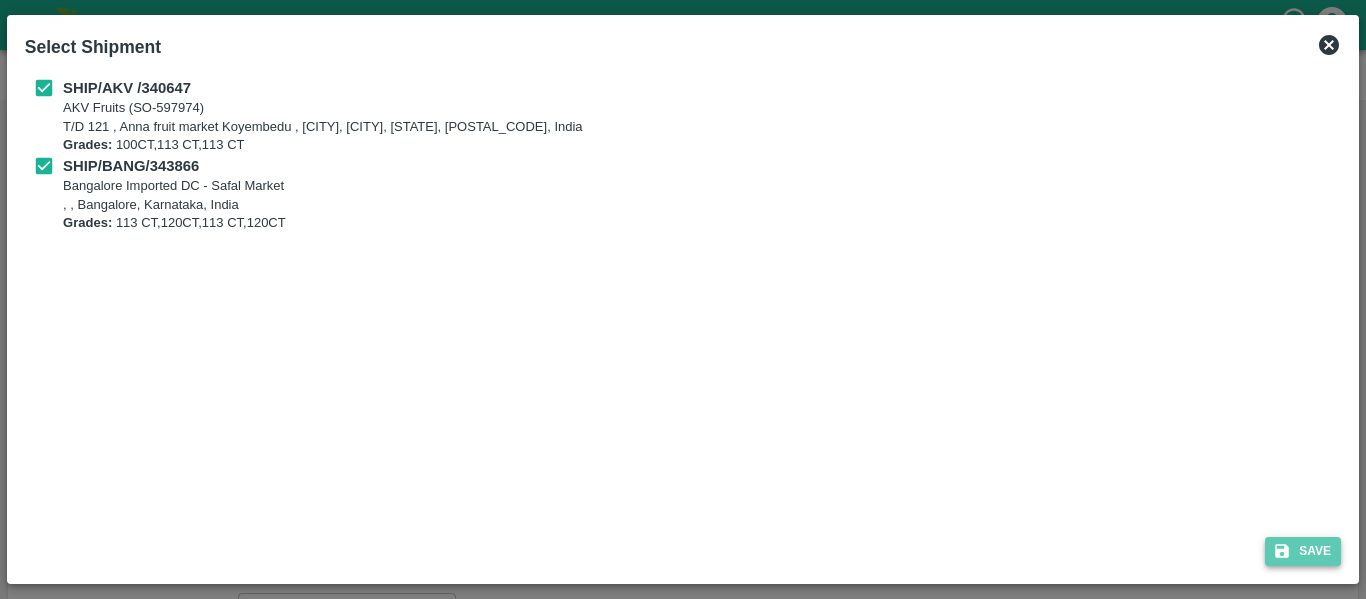 click on "Save" at bounding box center (1303, 551) 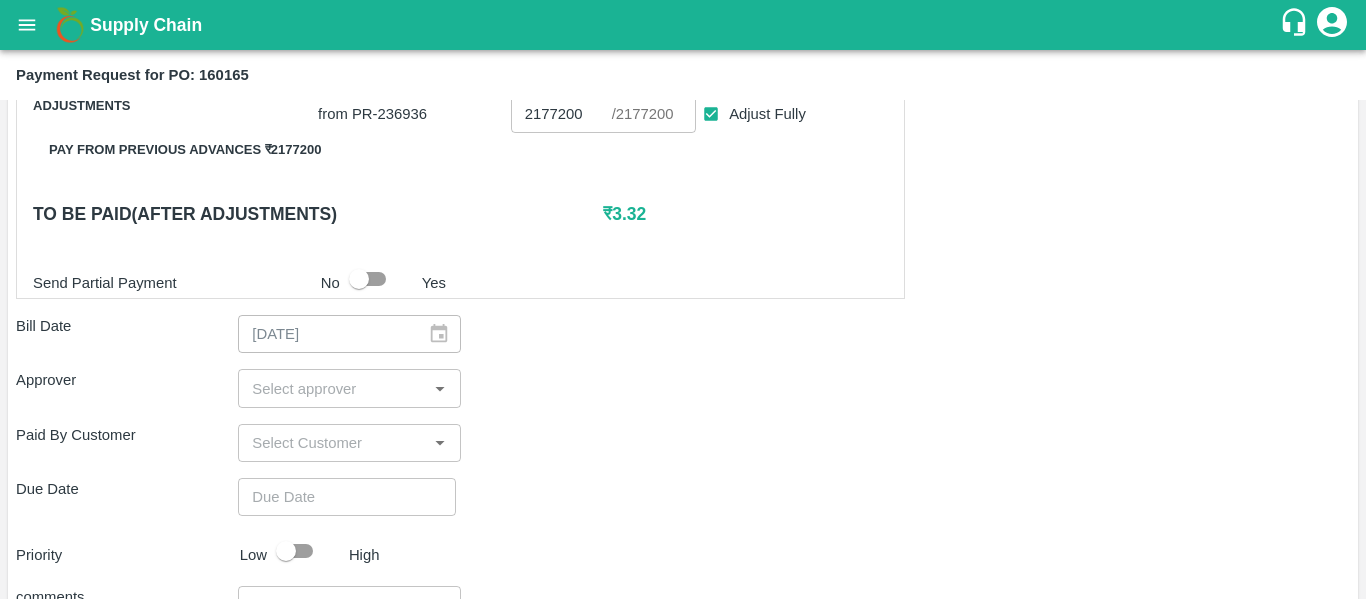scroll, scrollTop: 867, scrollLeft: 0, axis: vertical 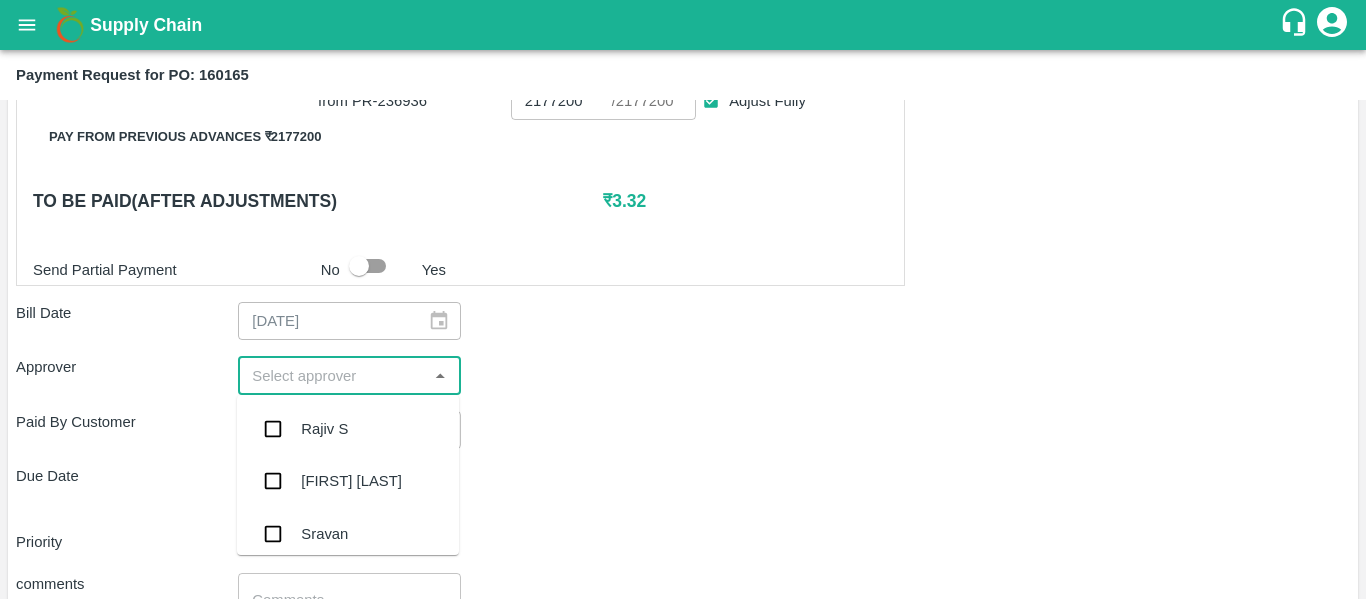 click at bounding box center [332, 375] 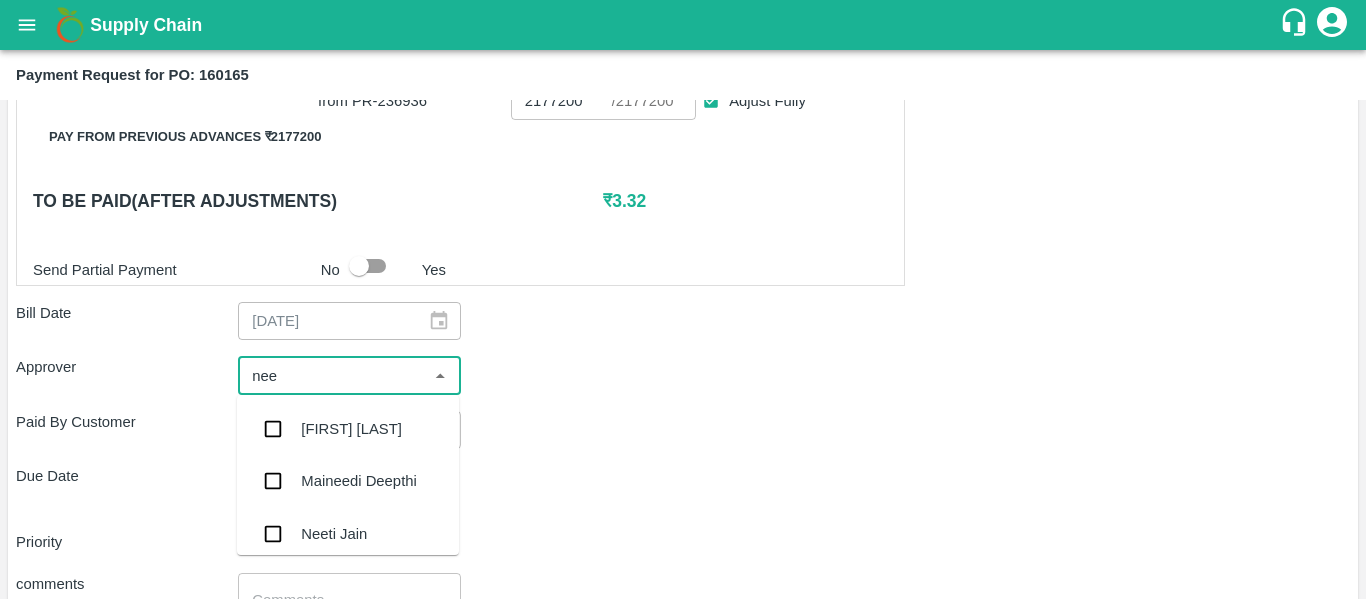 type on "neet" 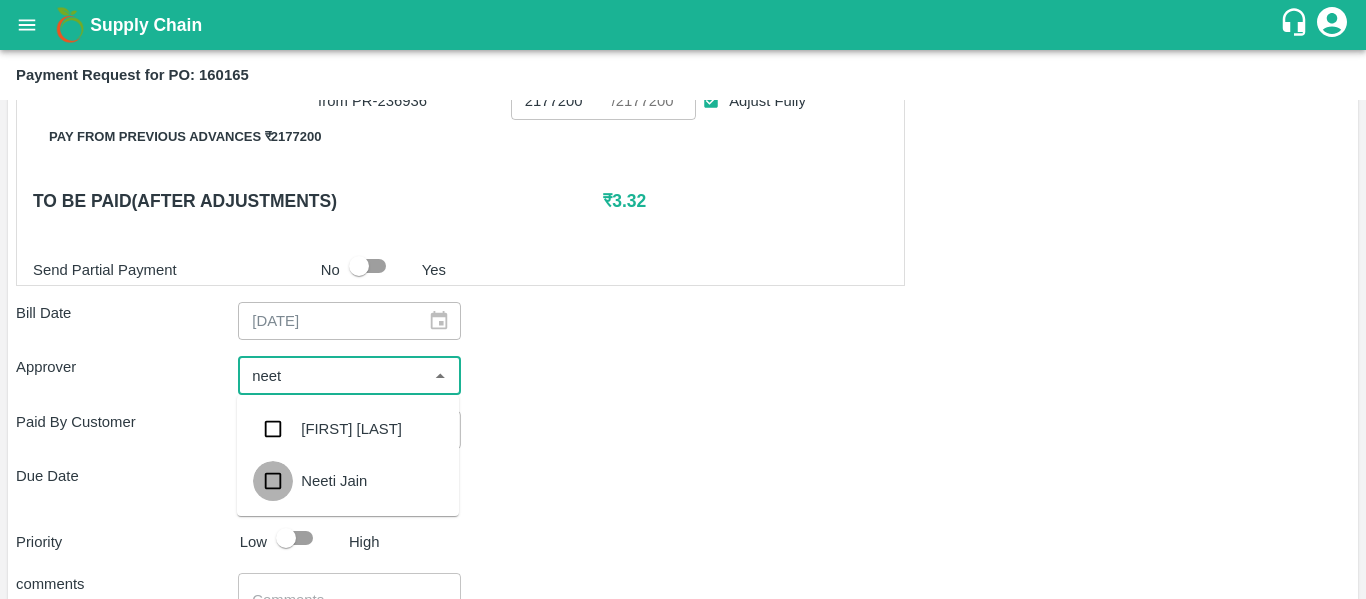 click at bounding box center (273, 481) 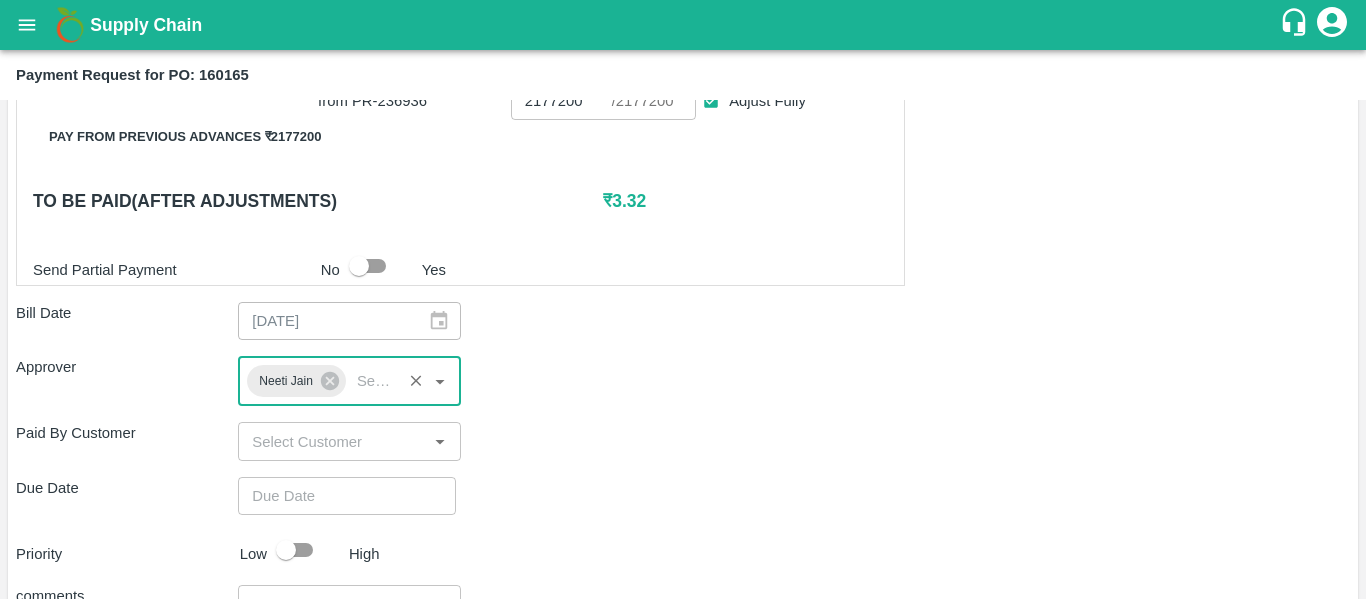 type on "DD/MM/YYYY hh:mm aa" 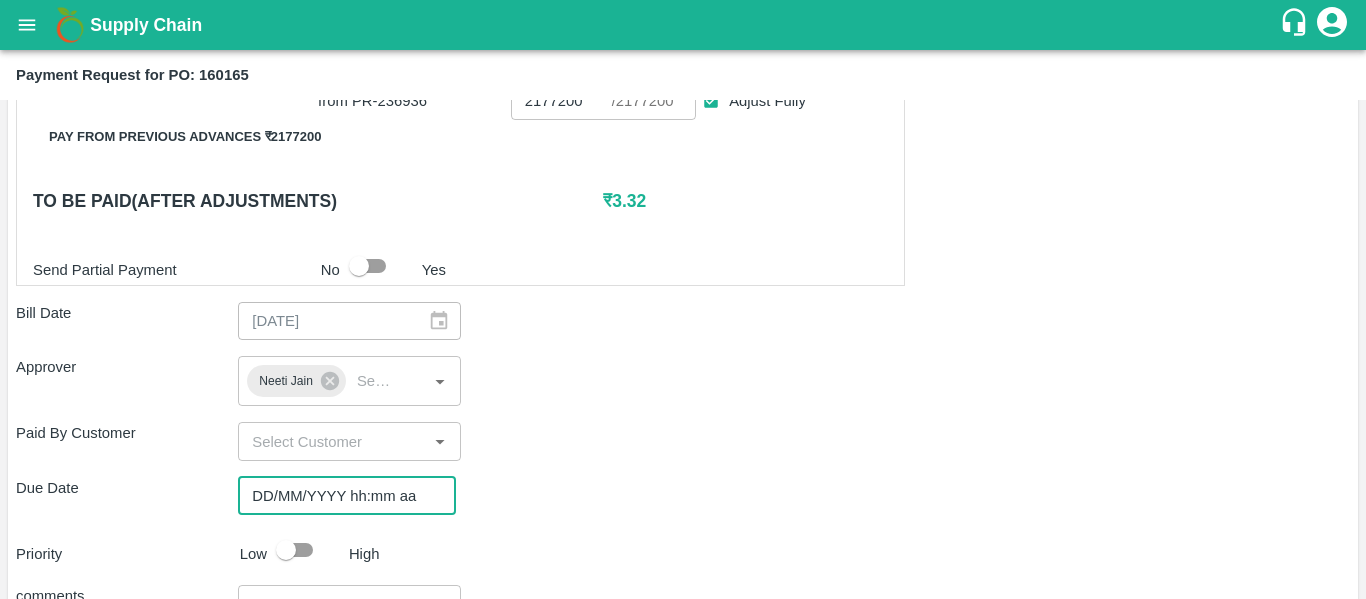 click on "DD/MM/YYYY hh:mm aa" at bounding box center (340, 496) 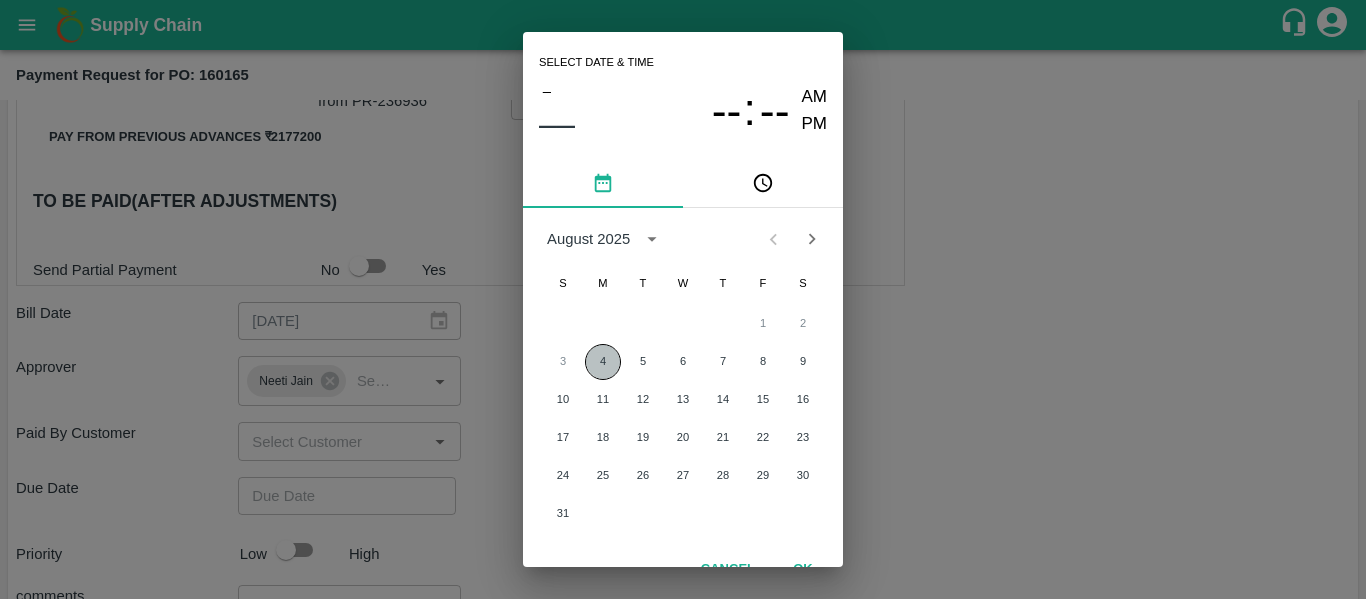 click on "4" at bounding box center (603, 362) 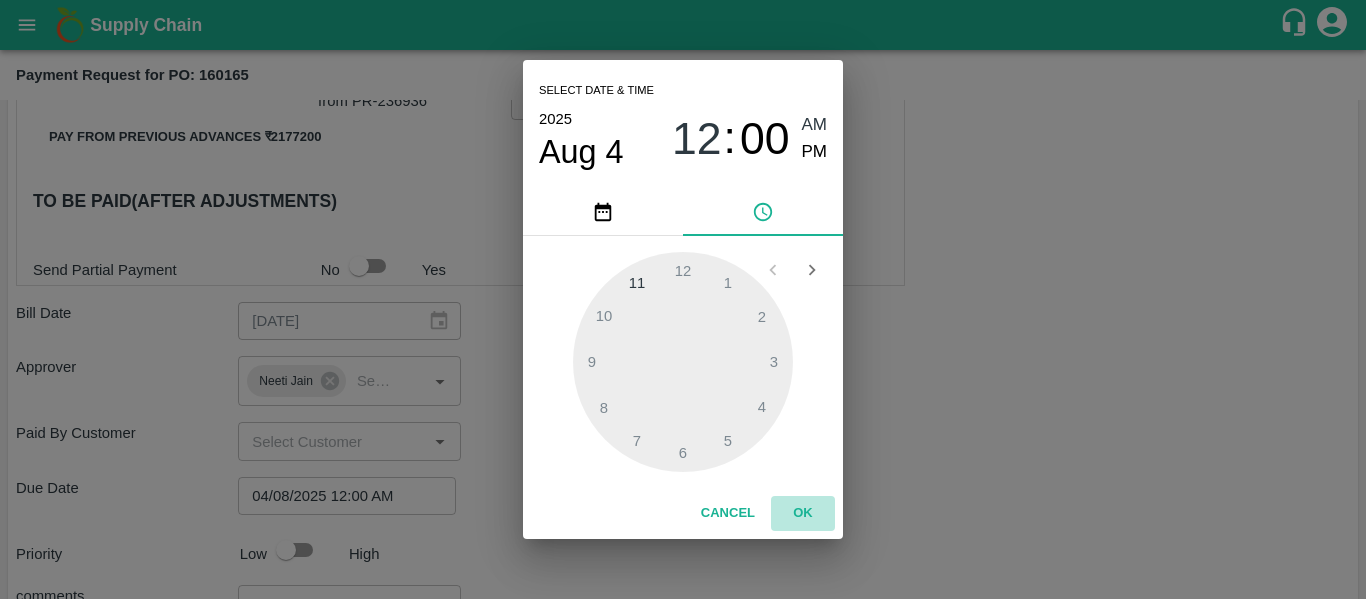 click on "OK" at bounding box center (803, 513) 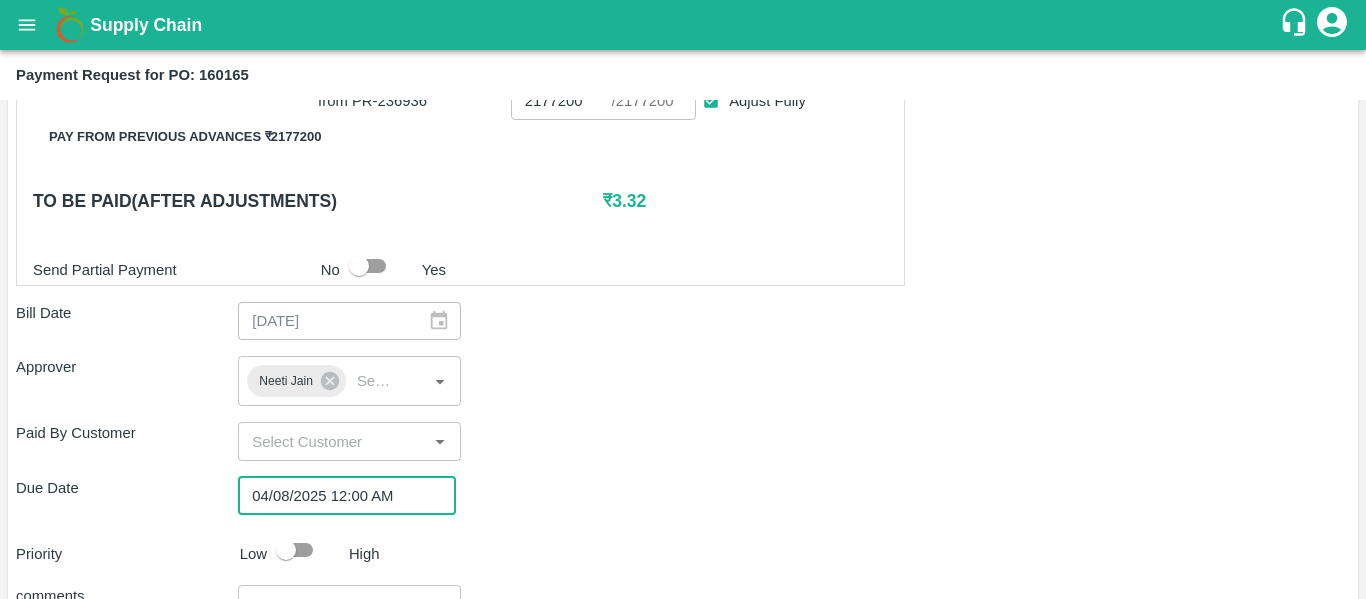 scroll, scrollTop: 1054, scrollLeft: 0, axis: vertical 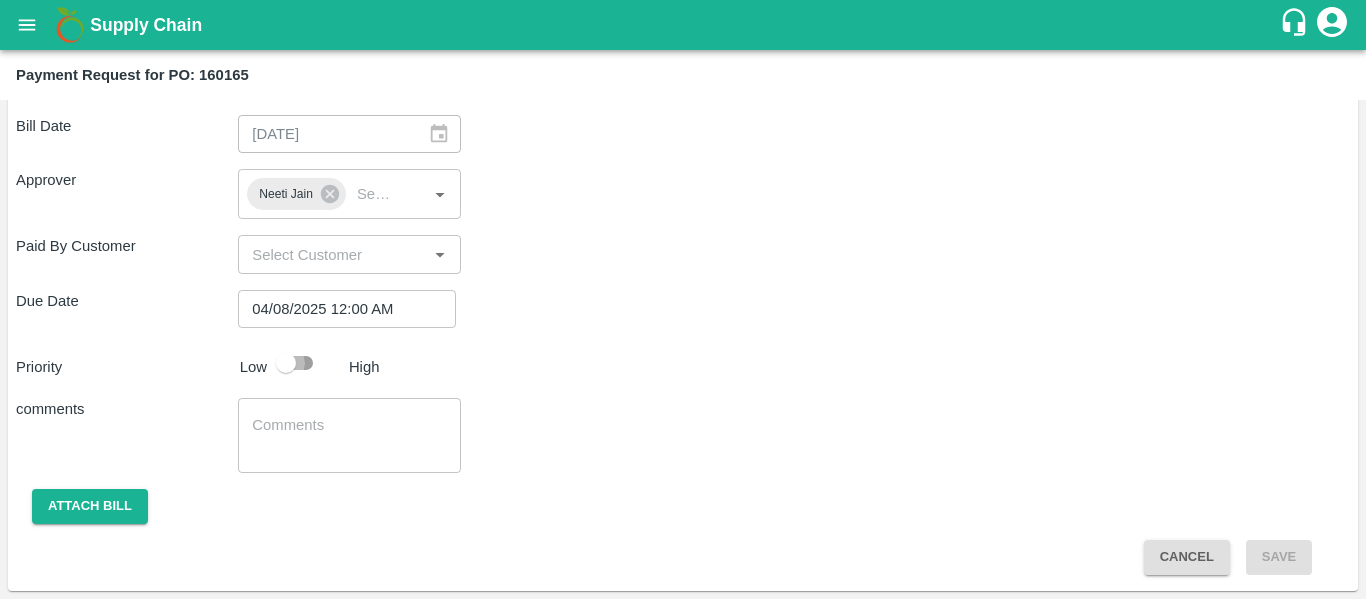 click at bounding box center [286, 363] 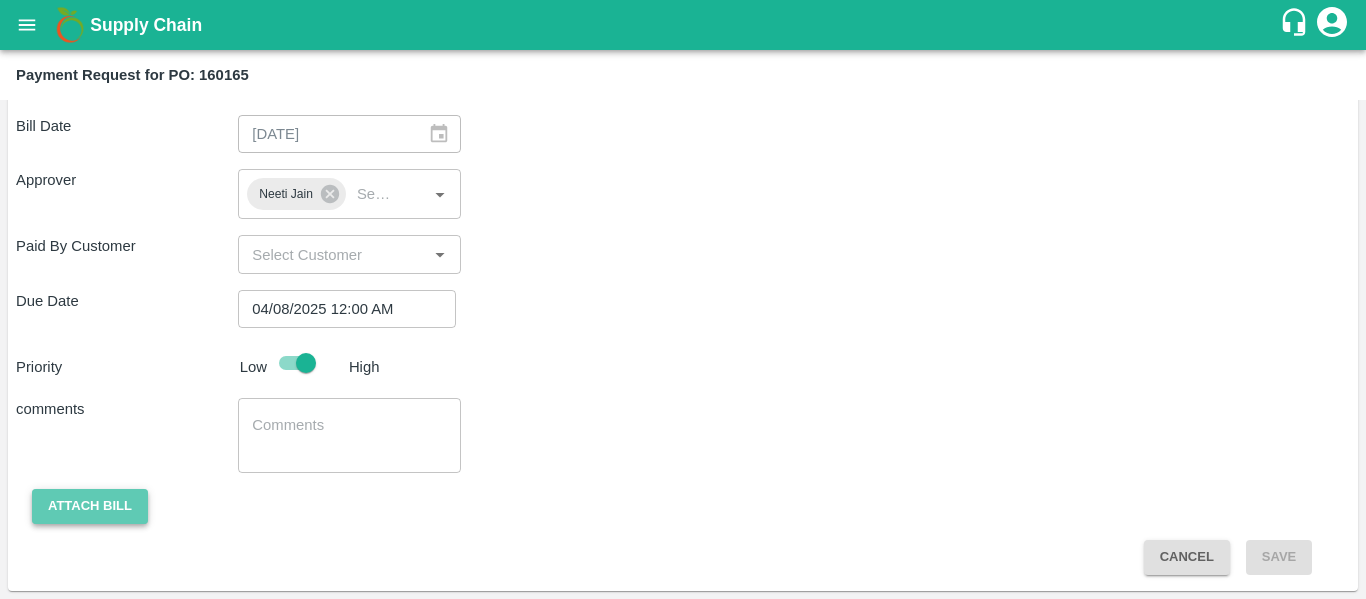 click on "Attach bill" at bounding box center [90, 506] 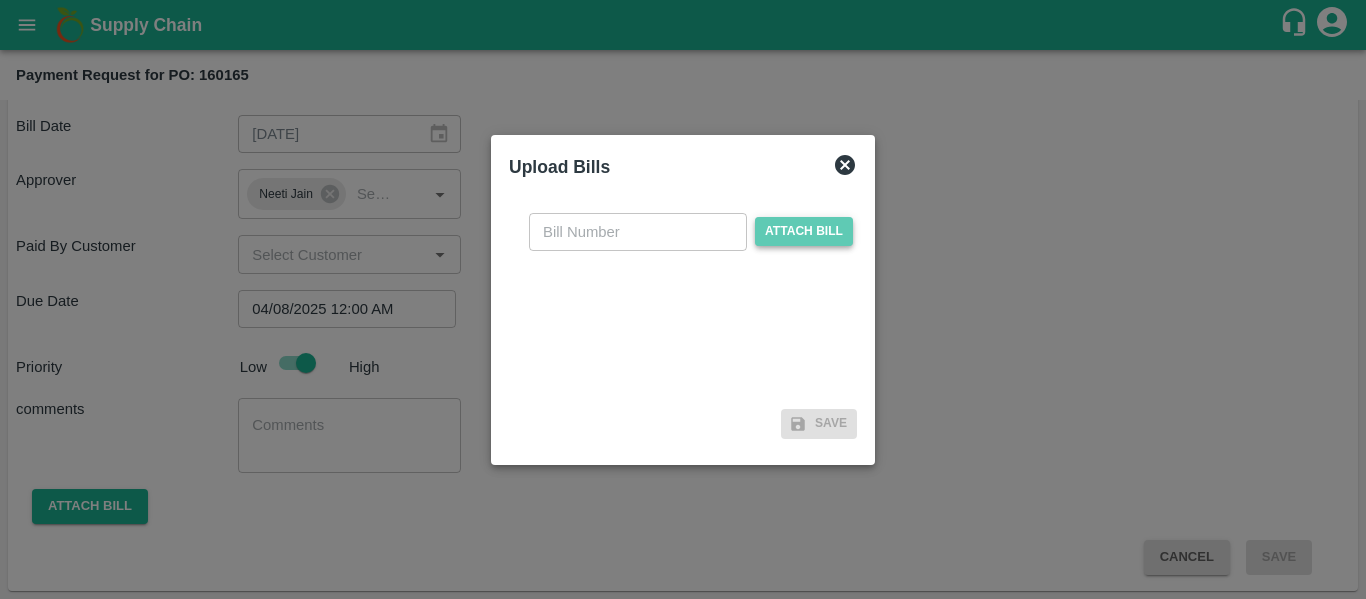 click on "Attach bill" at bounding box center (804, 231) 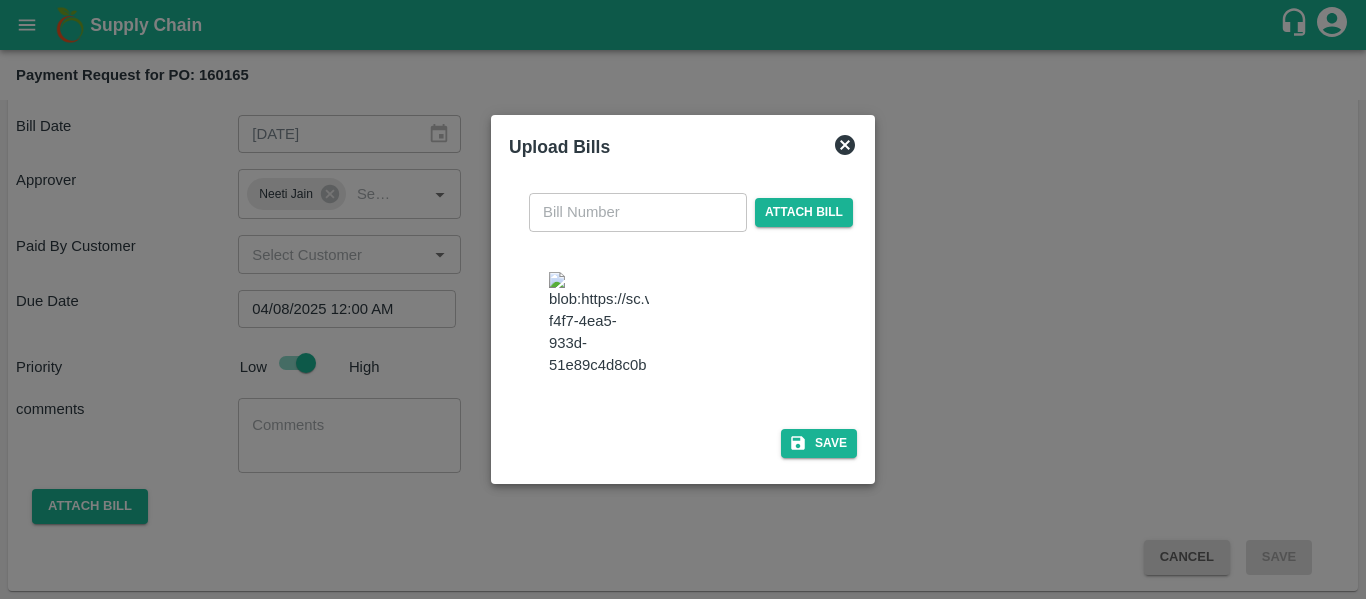 click at bounding box center [599, 324] 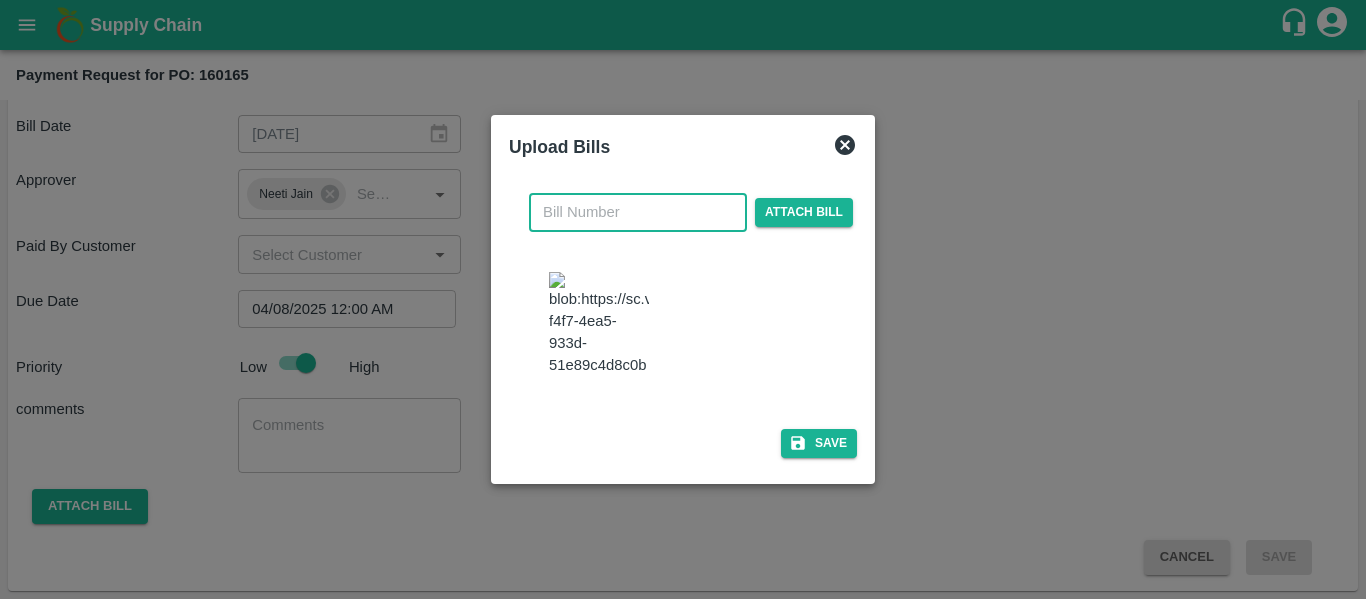click at bounding box center [638, 212] 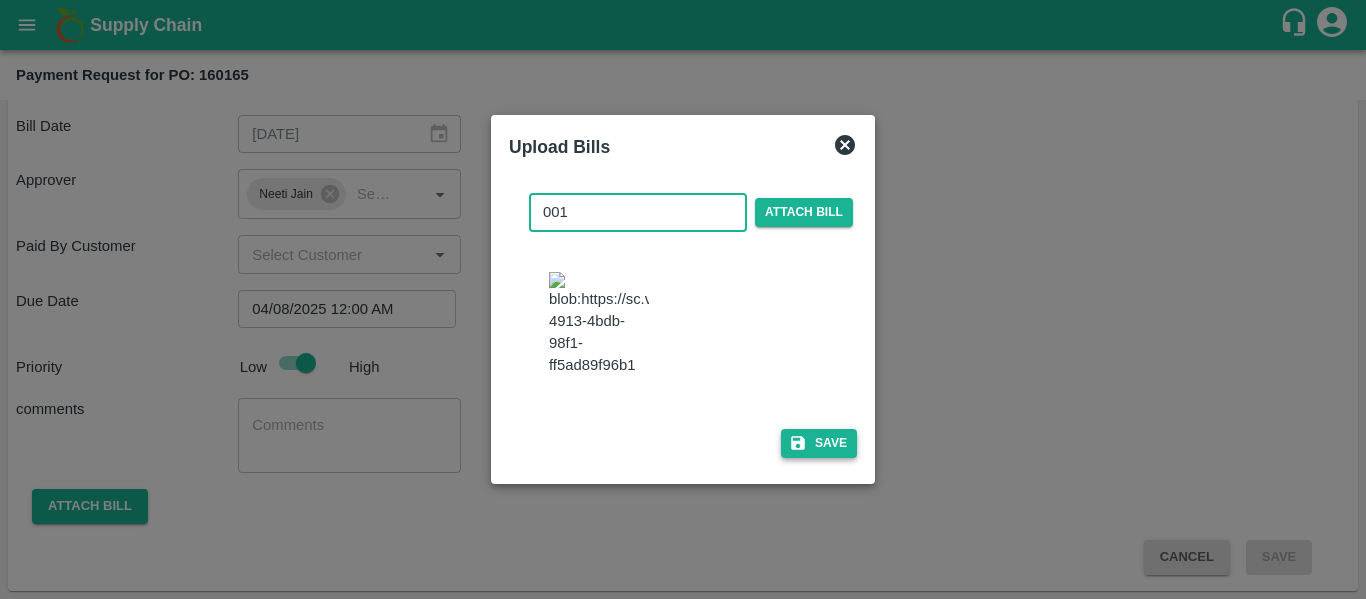 type on "001" 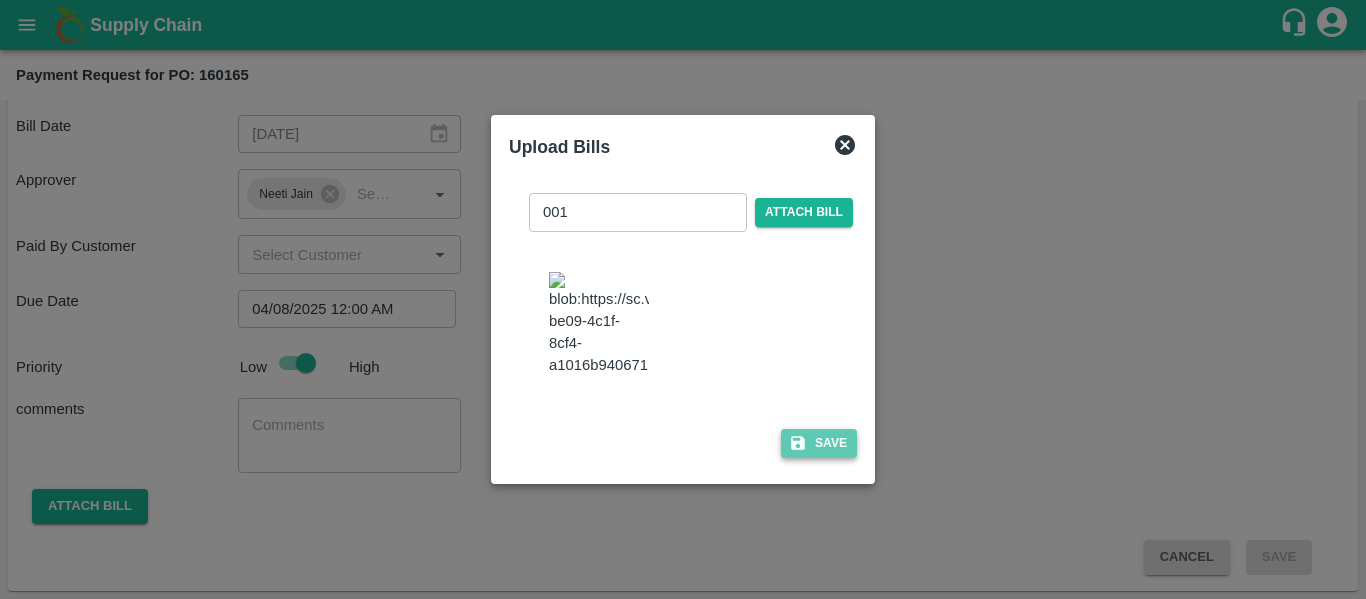click on "Save" at bounding box center (819, 443) 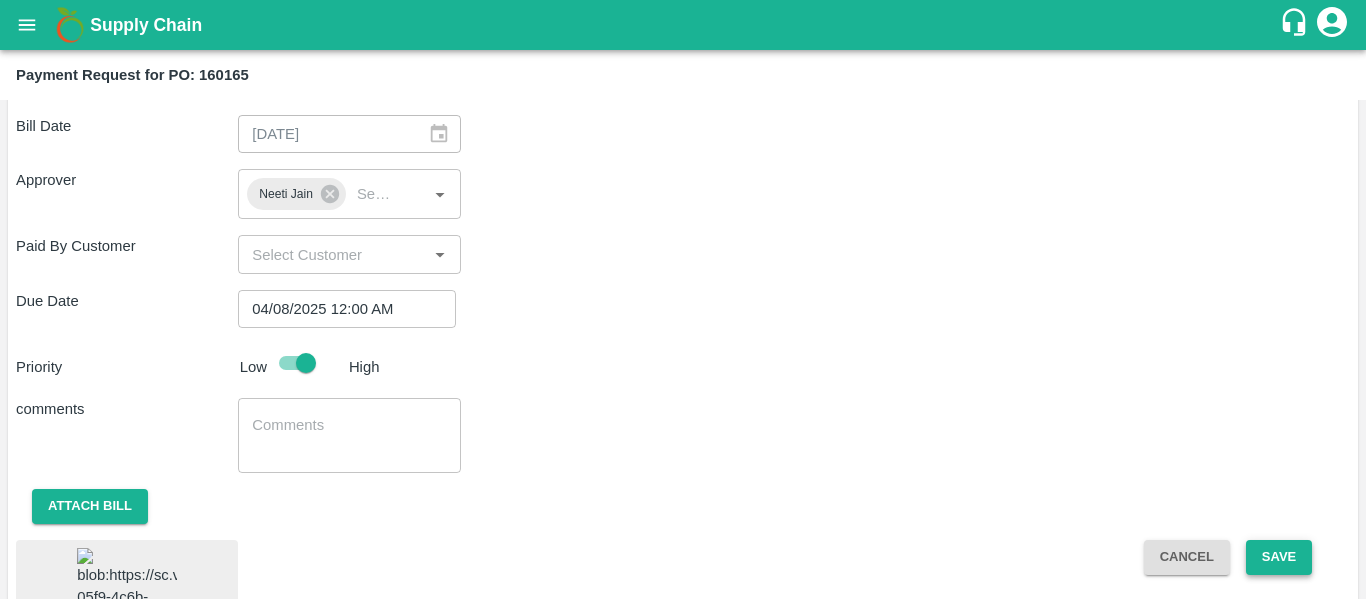 click on "Save" at bounding box center [1279, 557] 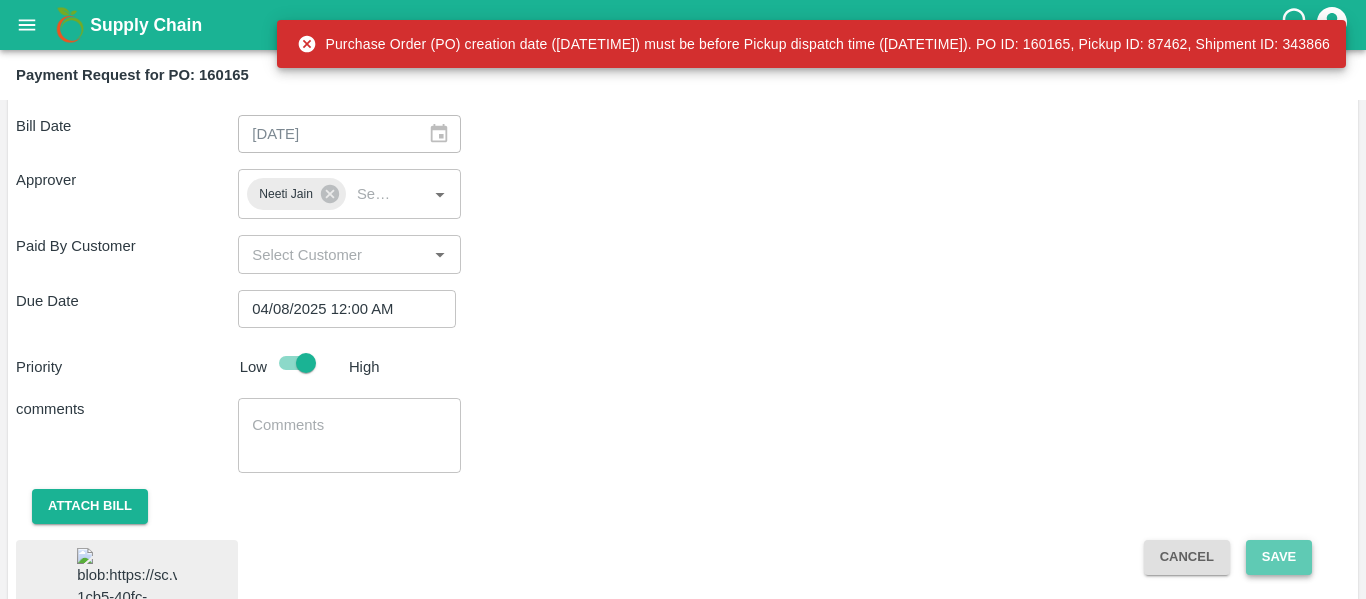 click on "Save" at bounding box center (1279, 557) 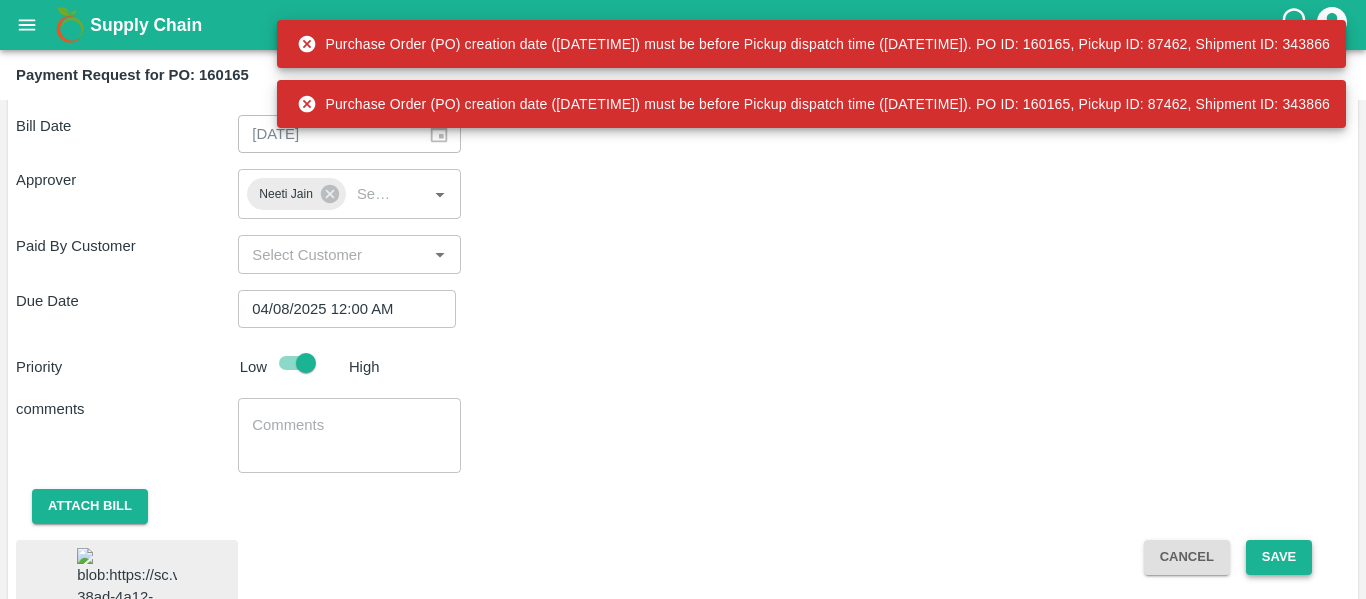 click on "Save" at bounding box center [1279, 557] 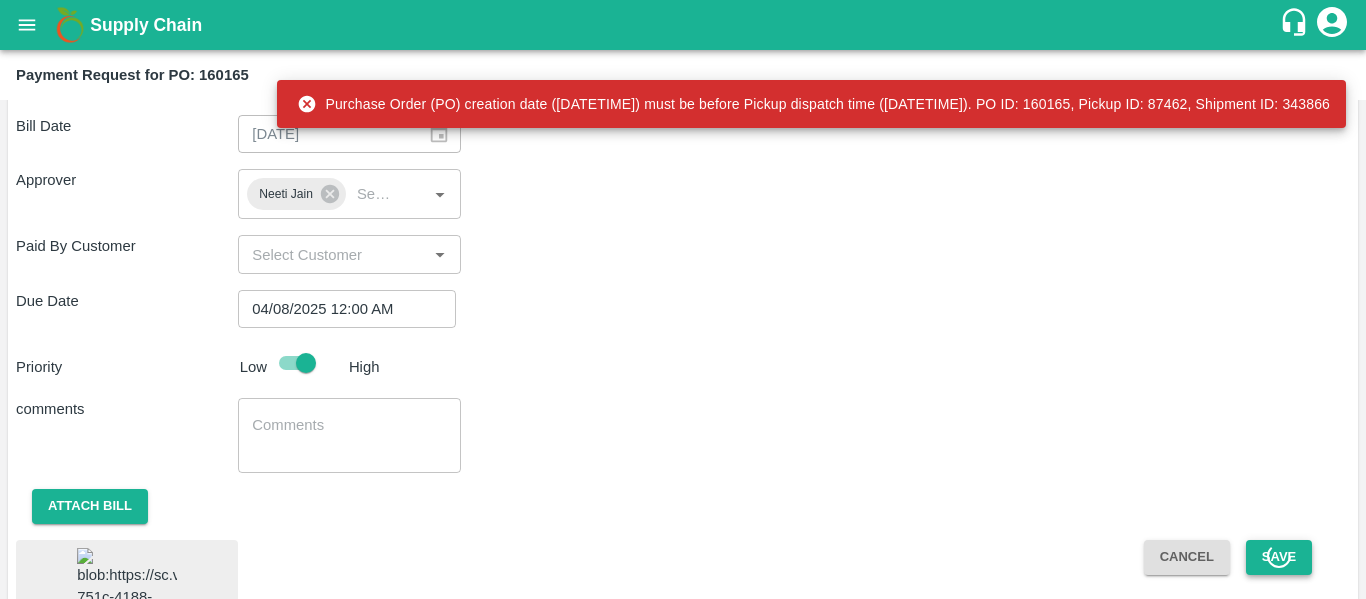 type 